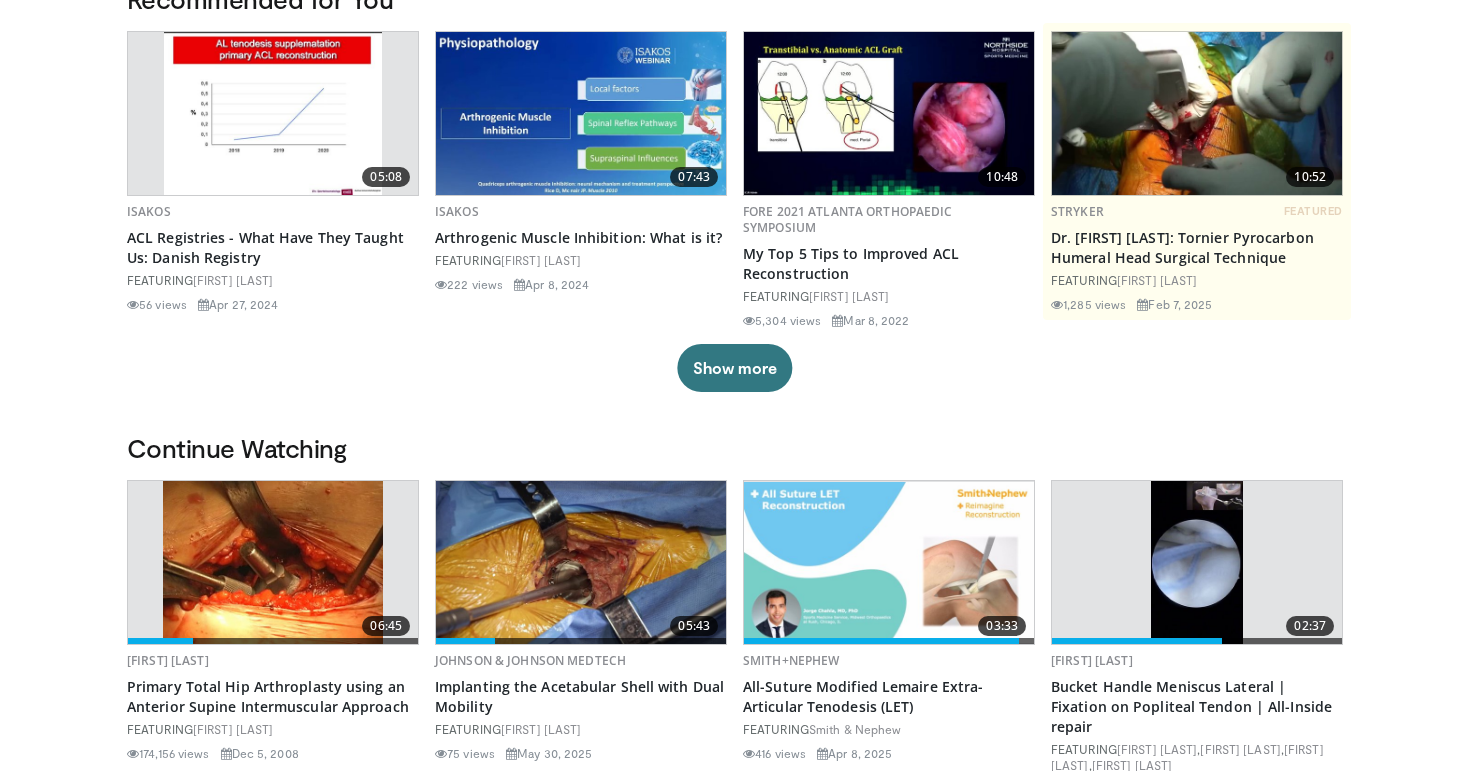 scroll, scrollTop: 0, scrollLeft: 0, axis: both 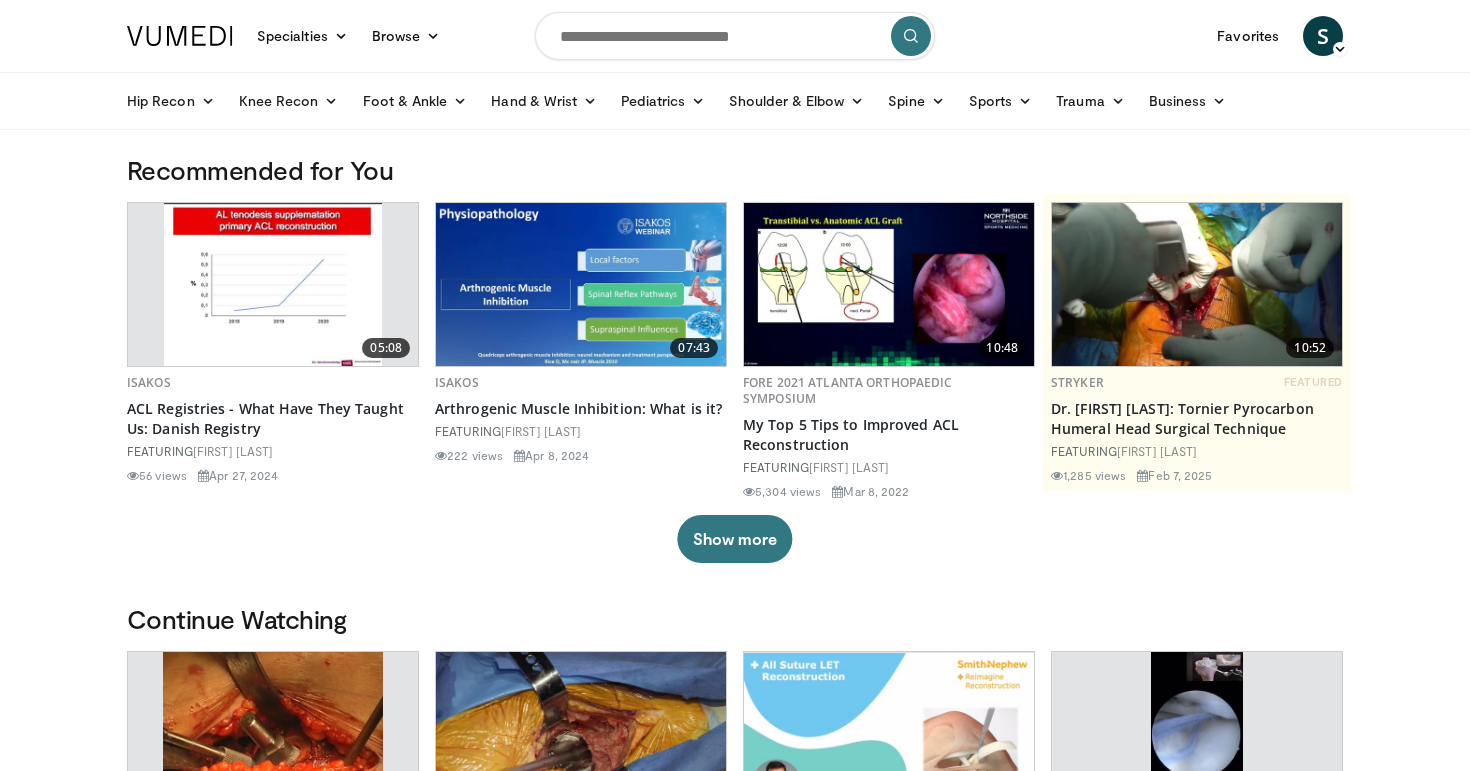 click at bounding box center [735, 36] 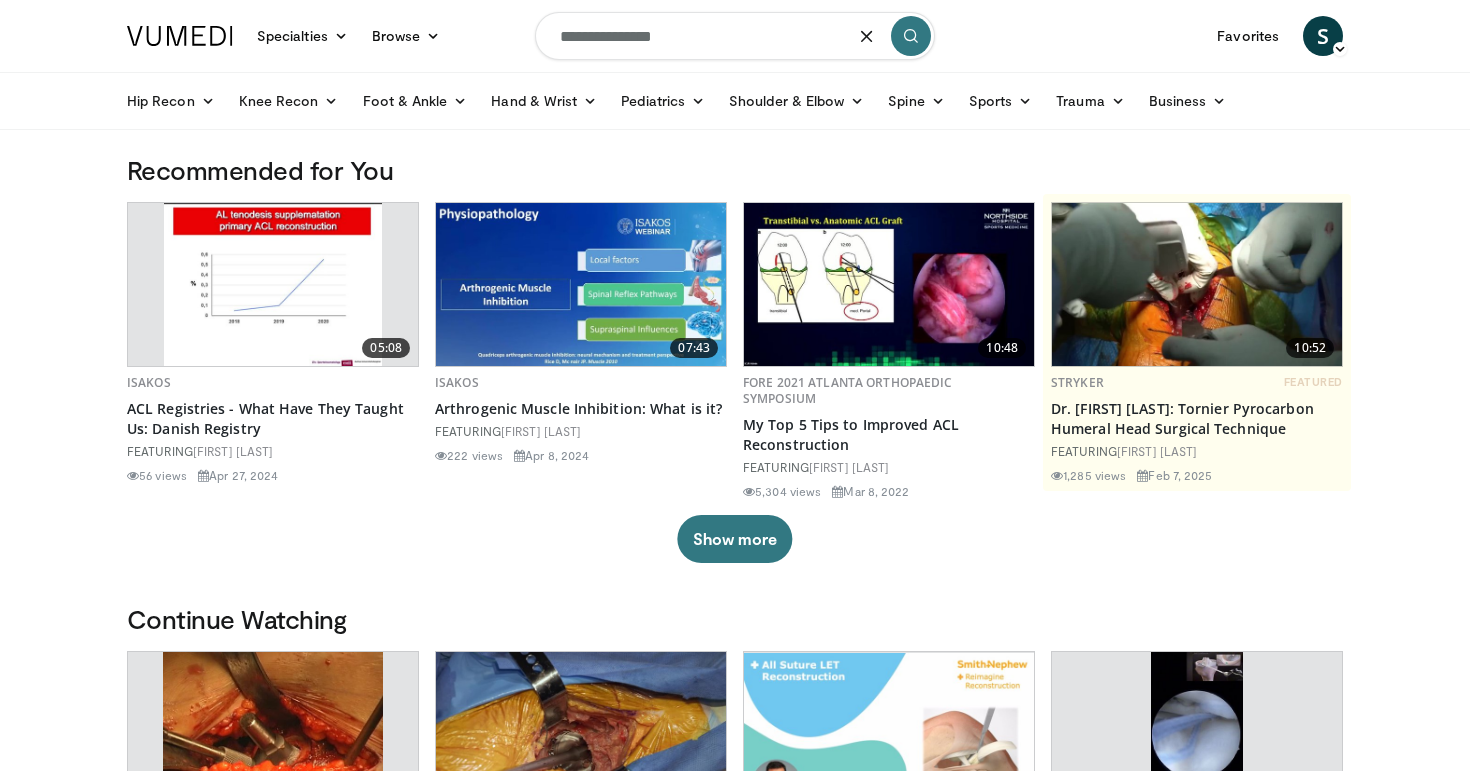 type on "**********" 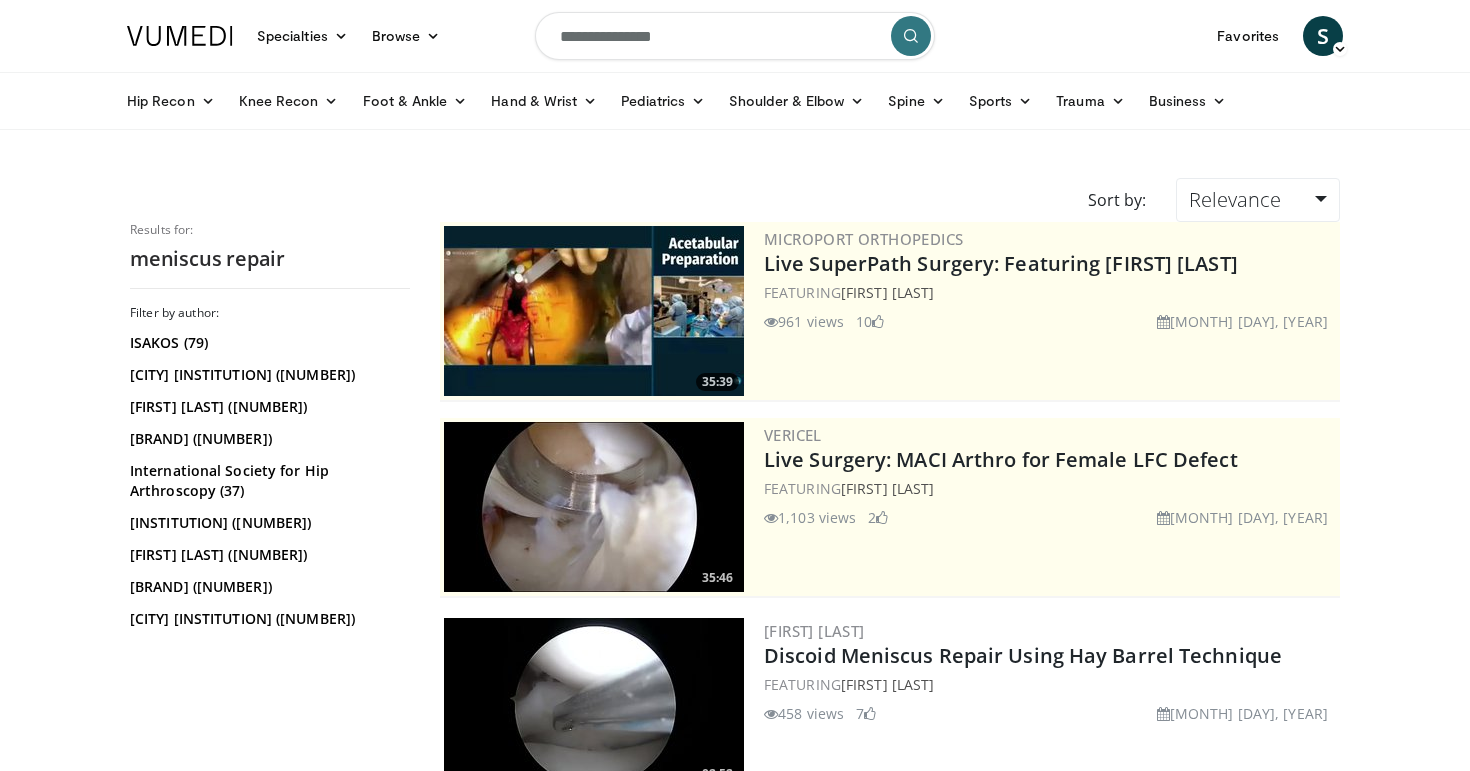 scroll, scrollTop: 0, scrollLeft: 0, axis: both 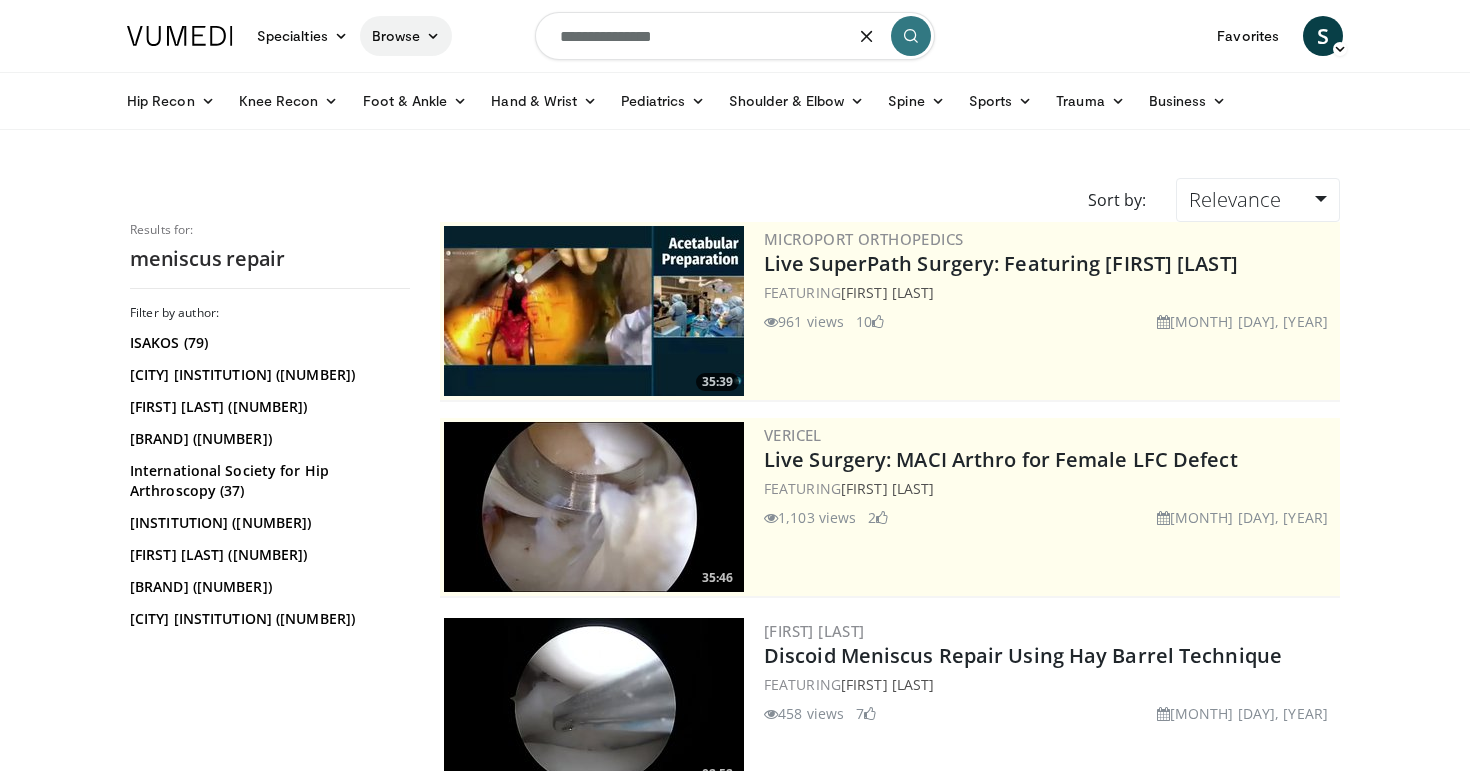 drag, startPoint x: 714, startPoint y: 44, endPoint x: 448, endPoint y: 42, distance: 266.0075 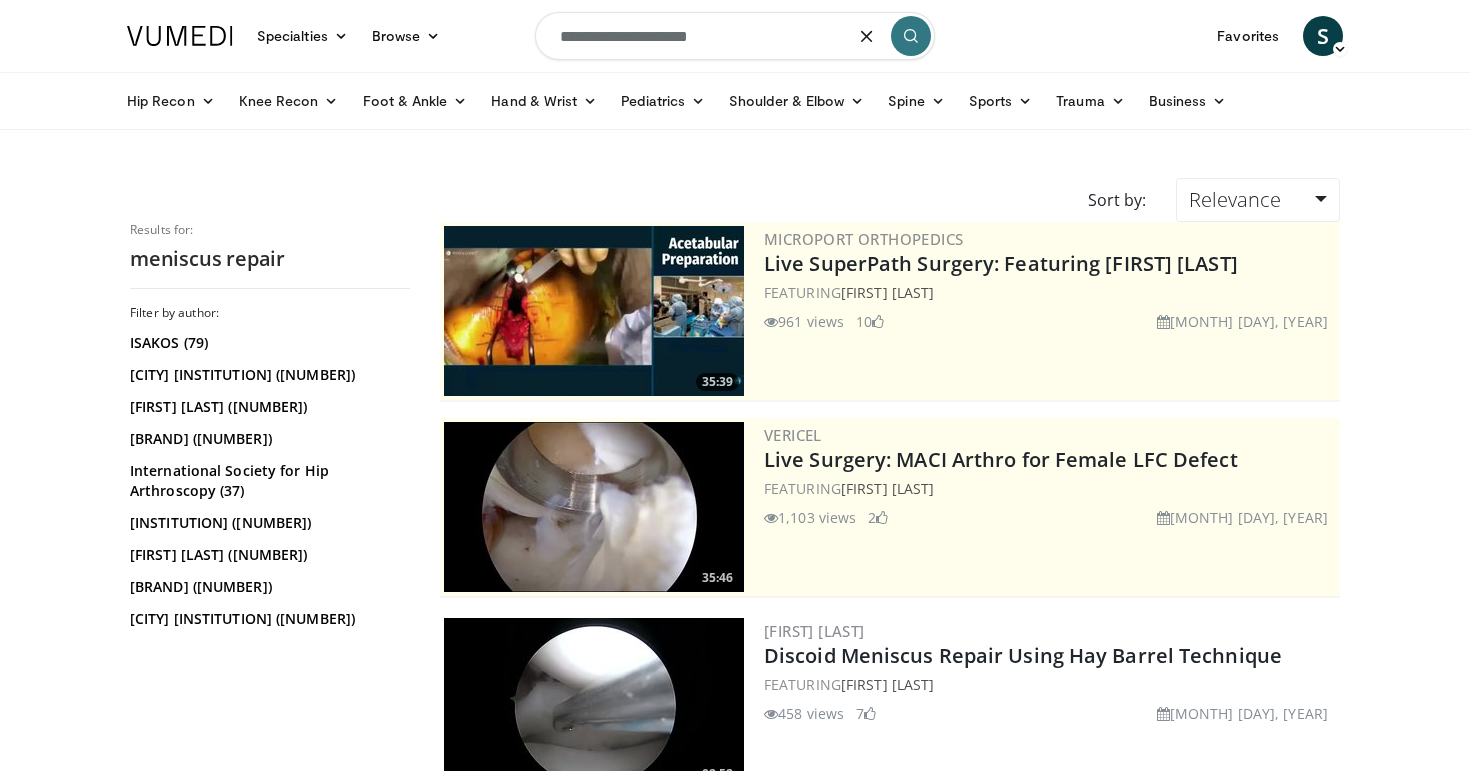 type on "**********" 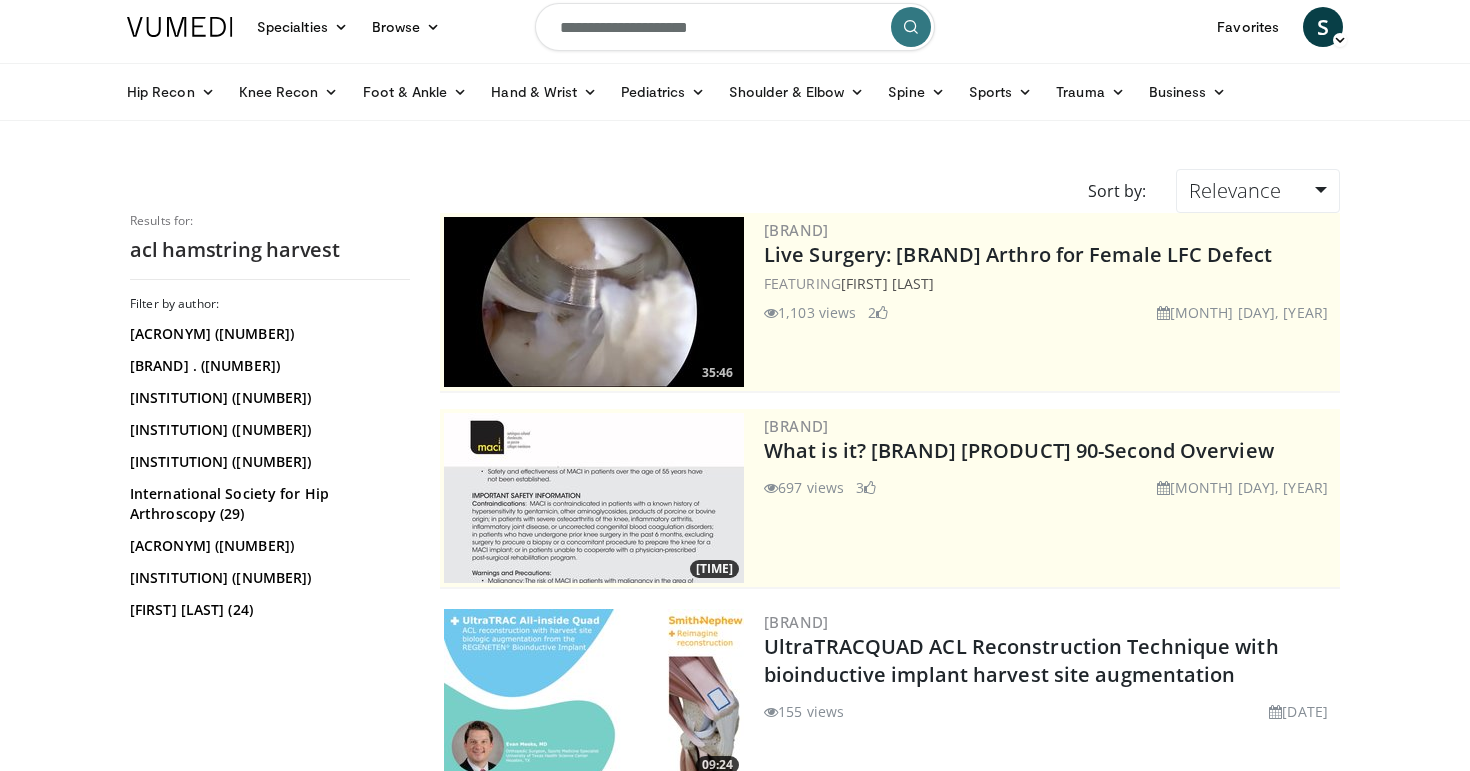 scroll, scrollTop: 0, scrollLeft: 0, axis: both 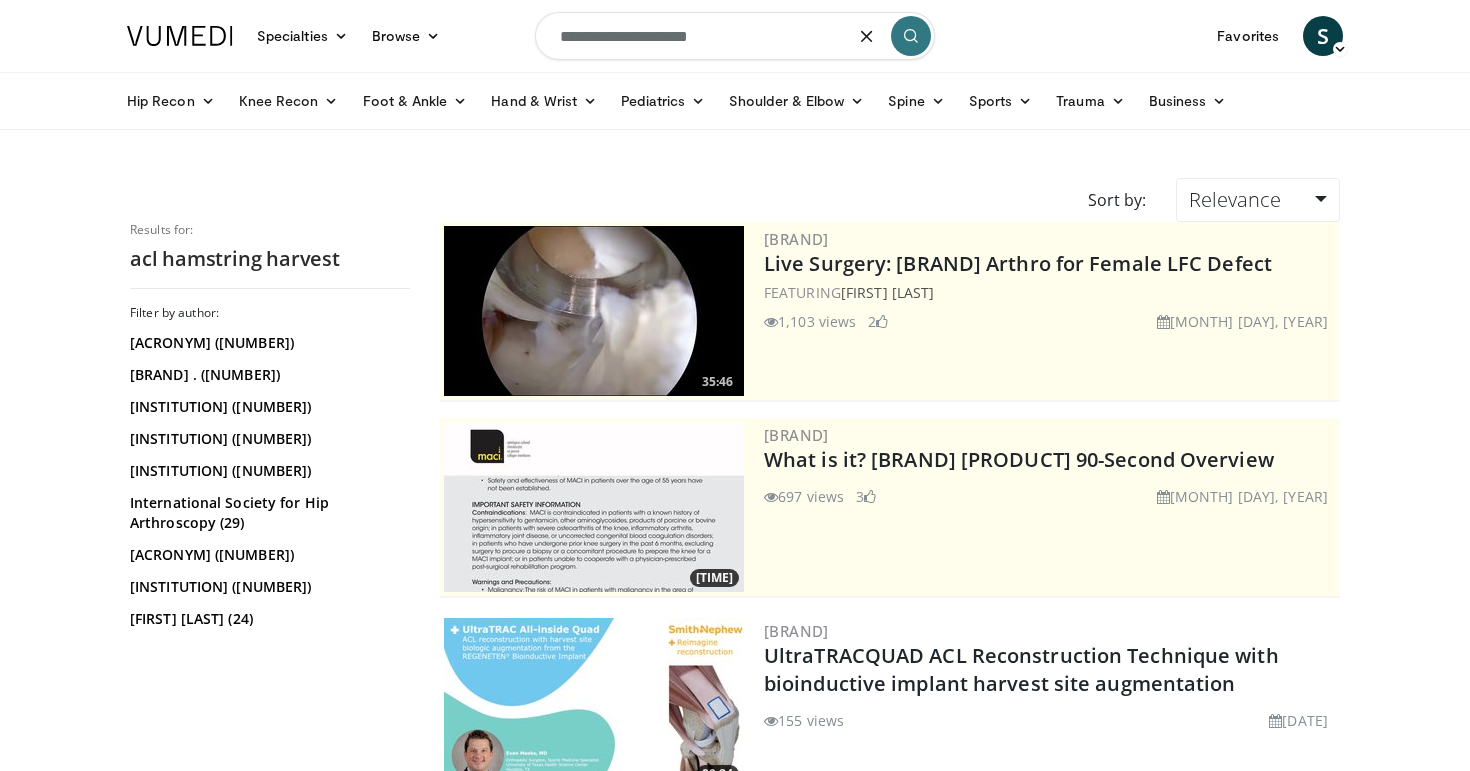 drag, startPoint x: 588, startPoint y: 37, endPoint x: 530, endPoint y: 40, distance: 58.077534 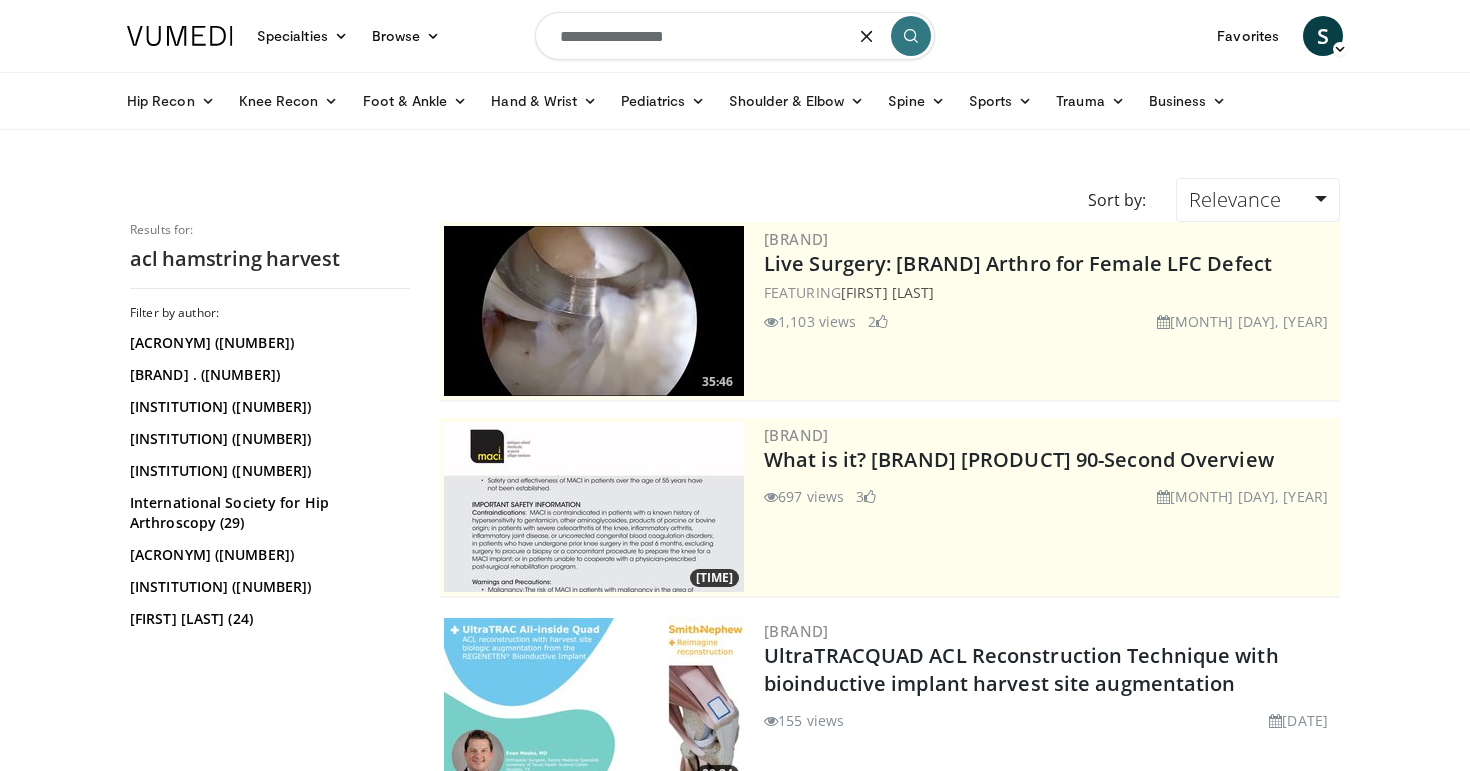 type on "**********" 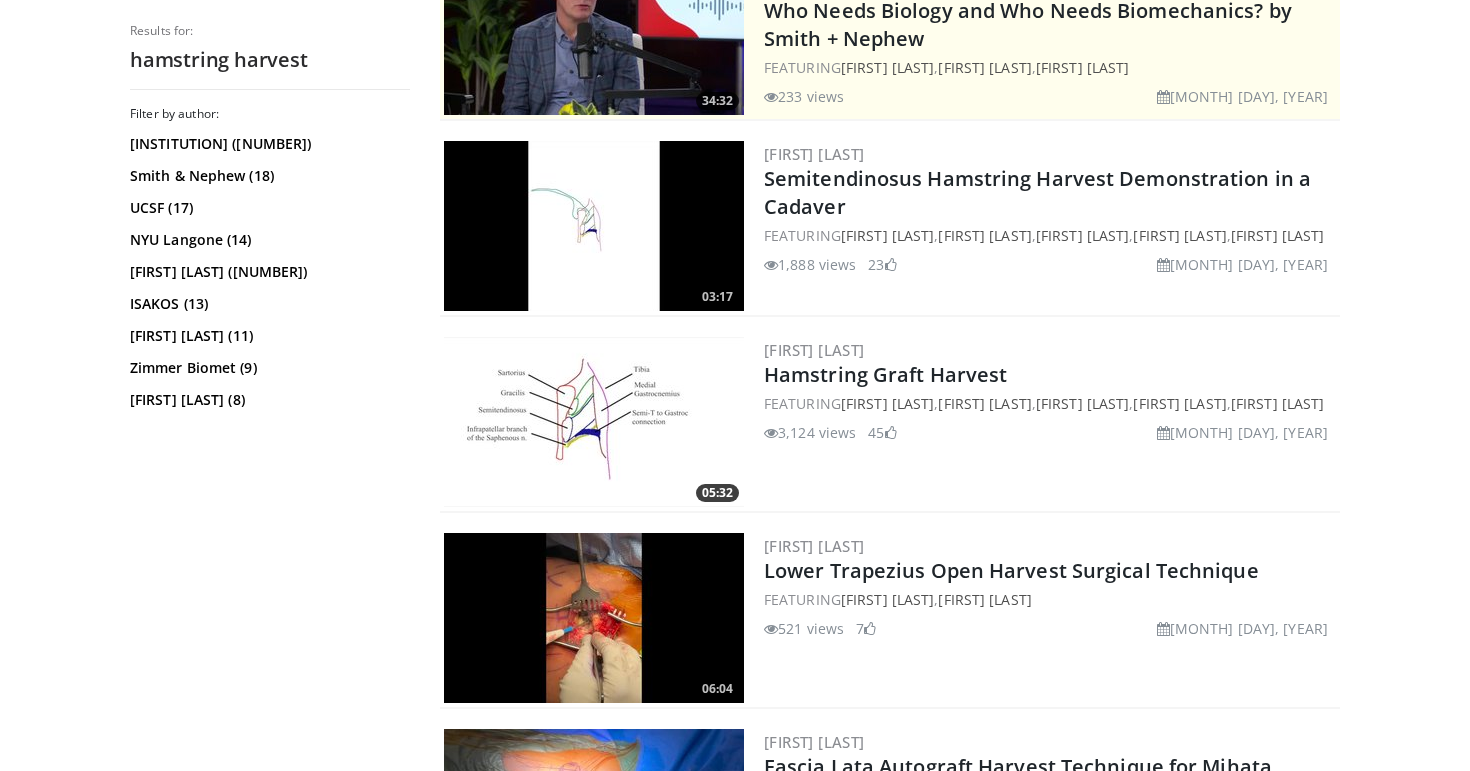scroll, scrollTop: 480, scrollLeft: 0, axis: vertical 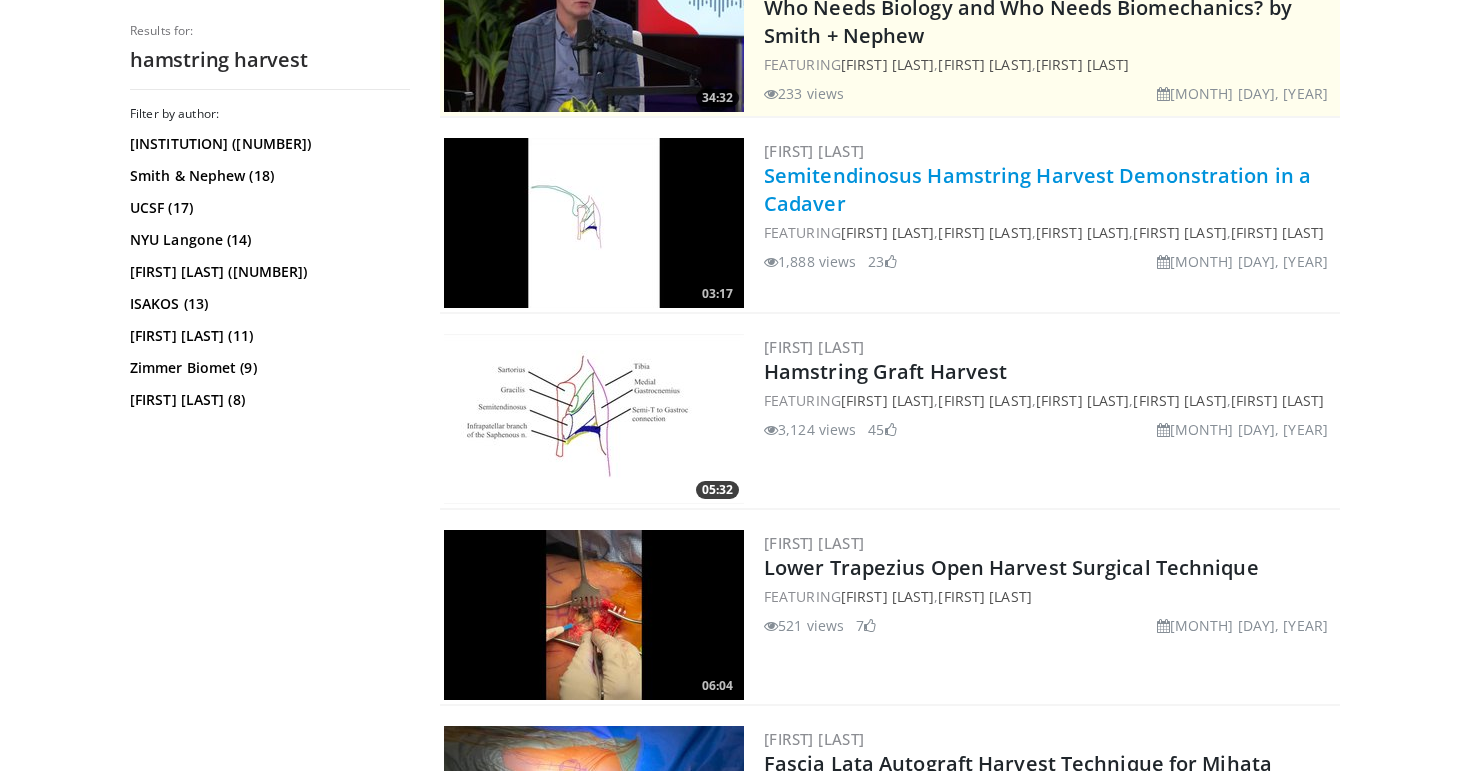 click on "Semitendinosus Hamstring Harvest Demonstration in a Cadaver" at bounding box center (1037, 189) 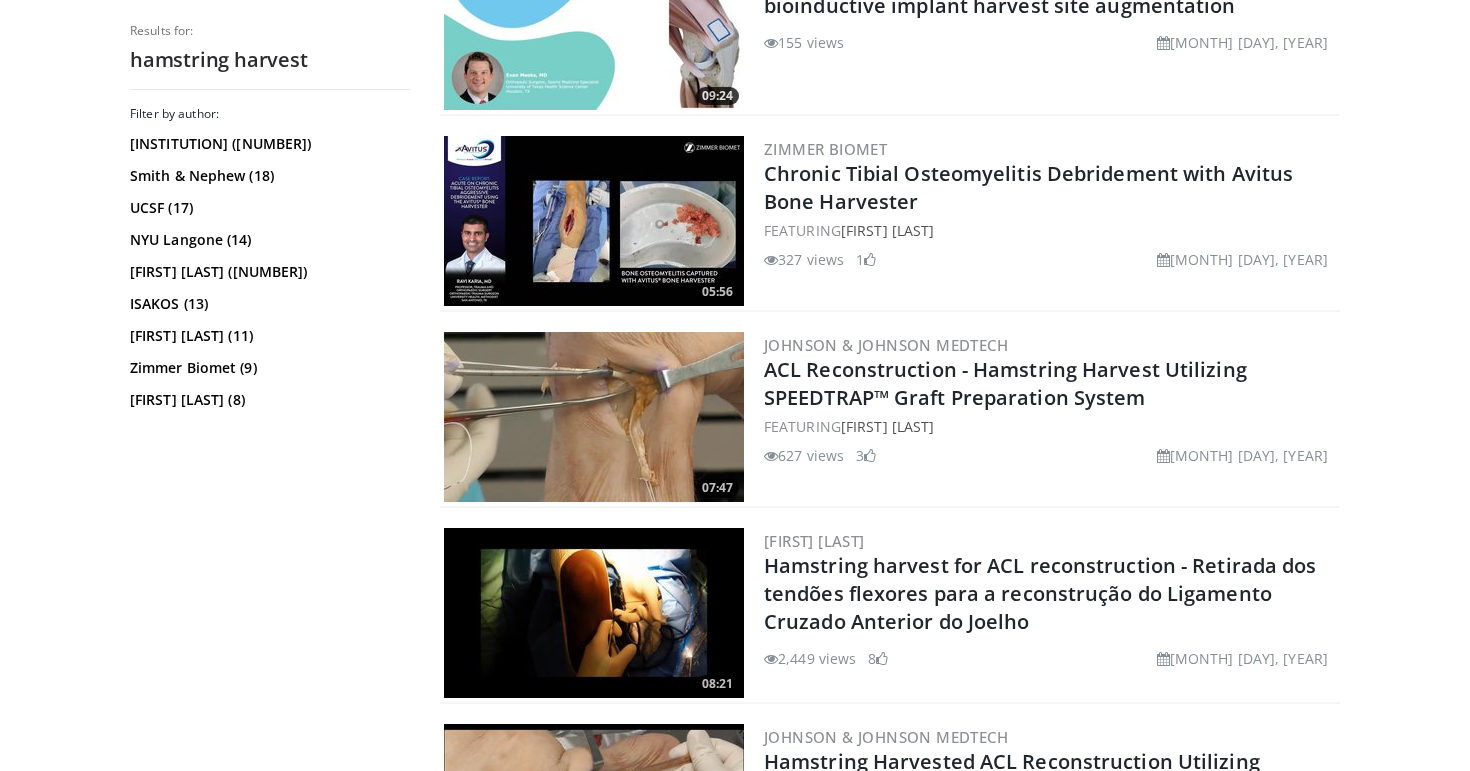 scroll, scrollTop: 1855, scrollLeft: 0, axis: vertical 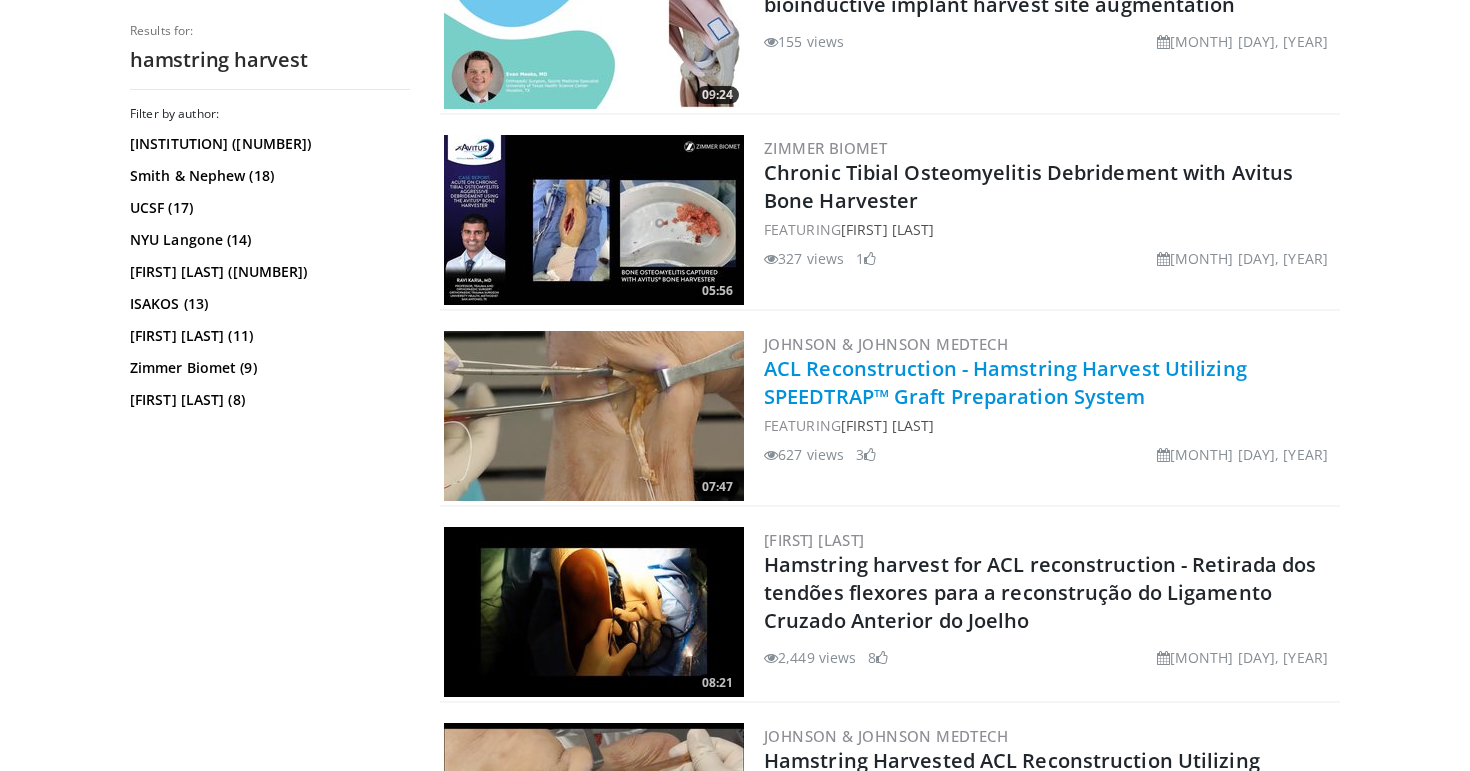 click on "ACL Reconstruction - Hamstring Harvest Utilizing SPEEDTRAP™ Graft Preparation System" at bounding box center [1005, 382] 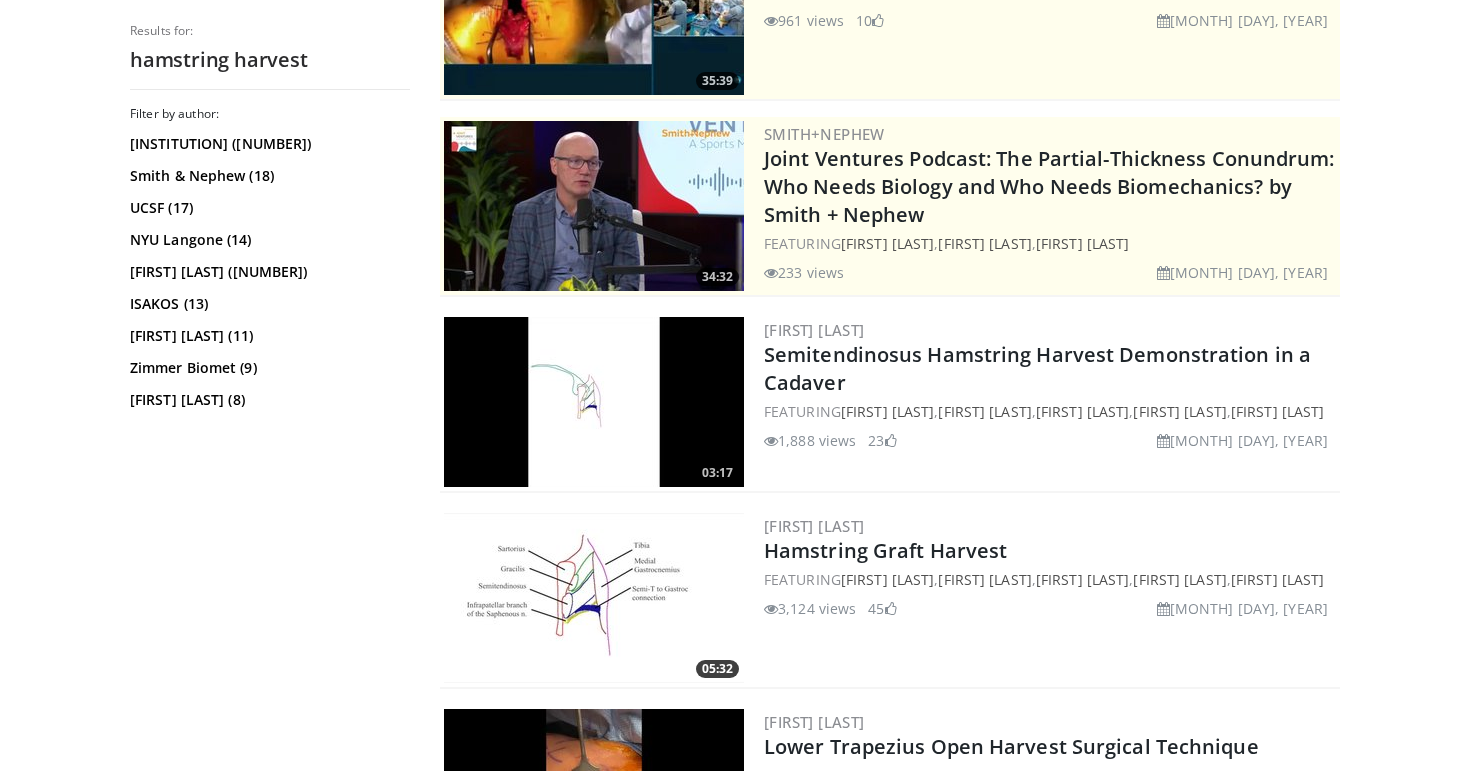 scroll, scrollTop: 0, scrollLeft: 0, axis: both 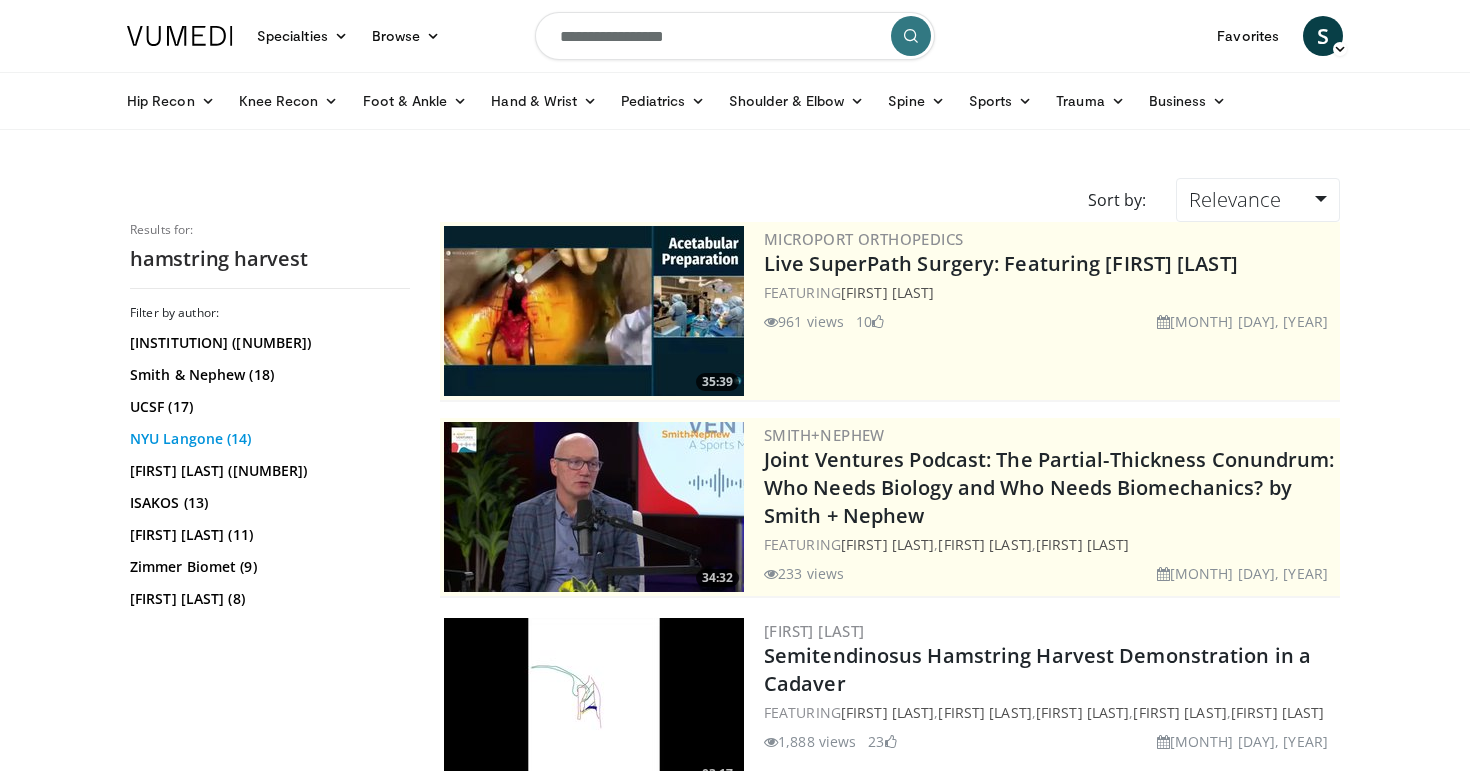 click on "NYU Langone (14)" at bounding box center (267, 439) 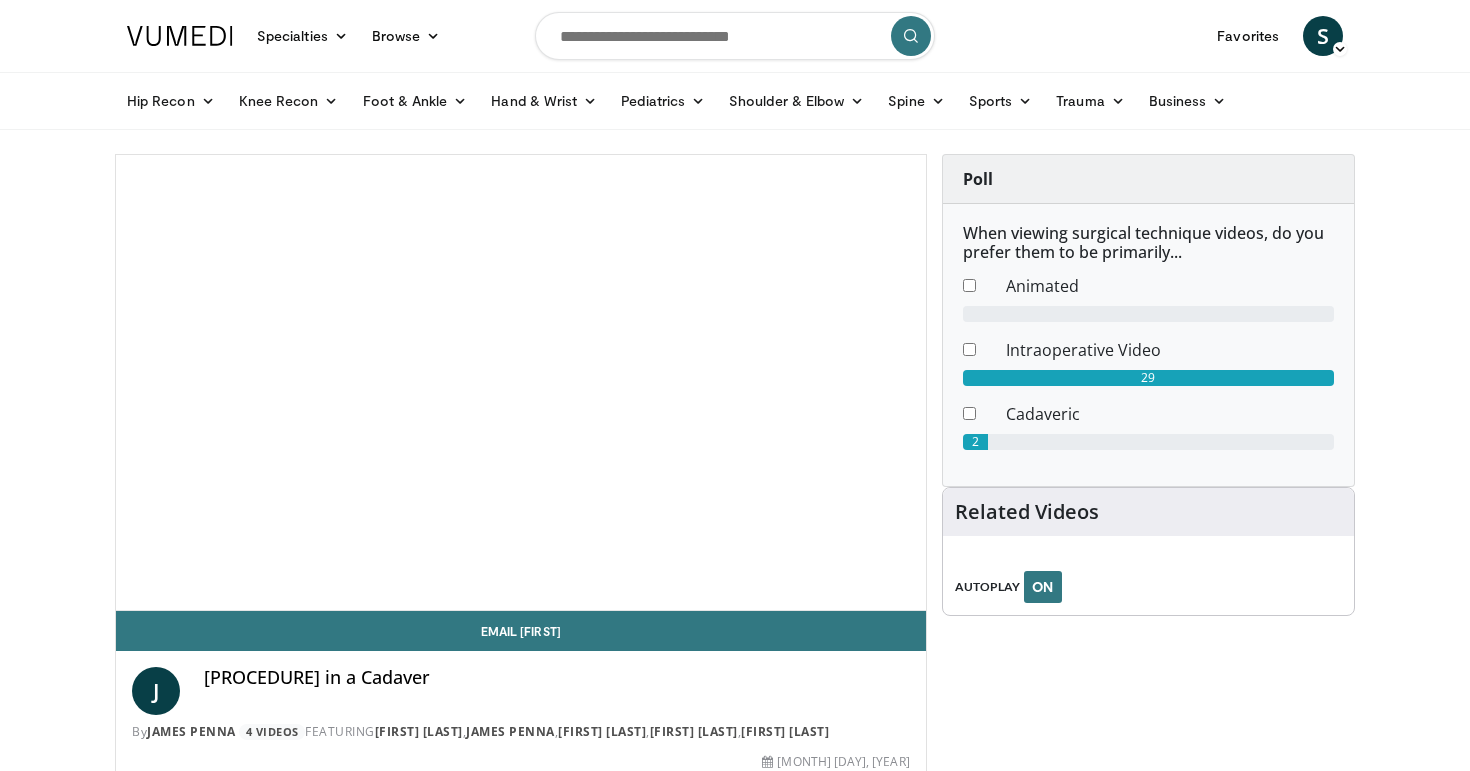 scroll, scrollTop: 0, scrollLeft: 0, axis: both 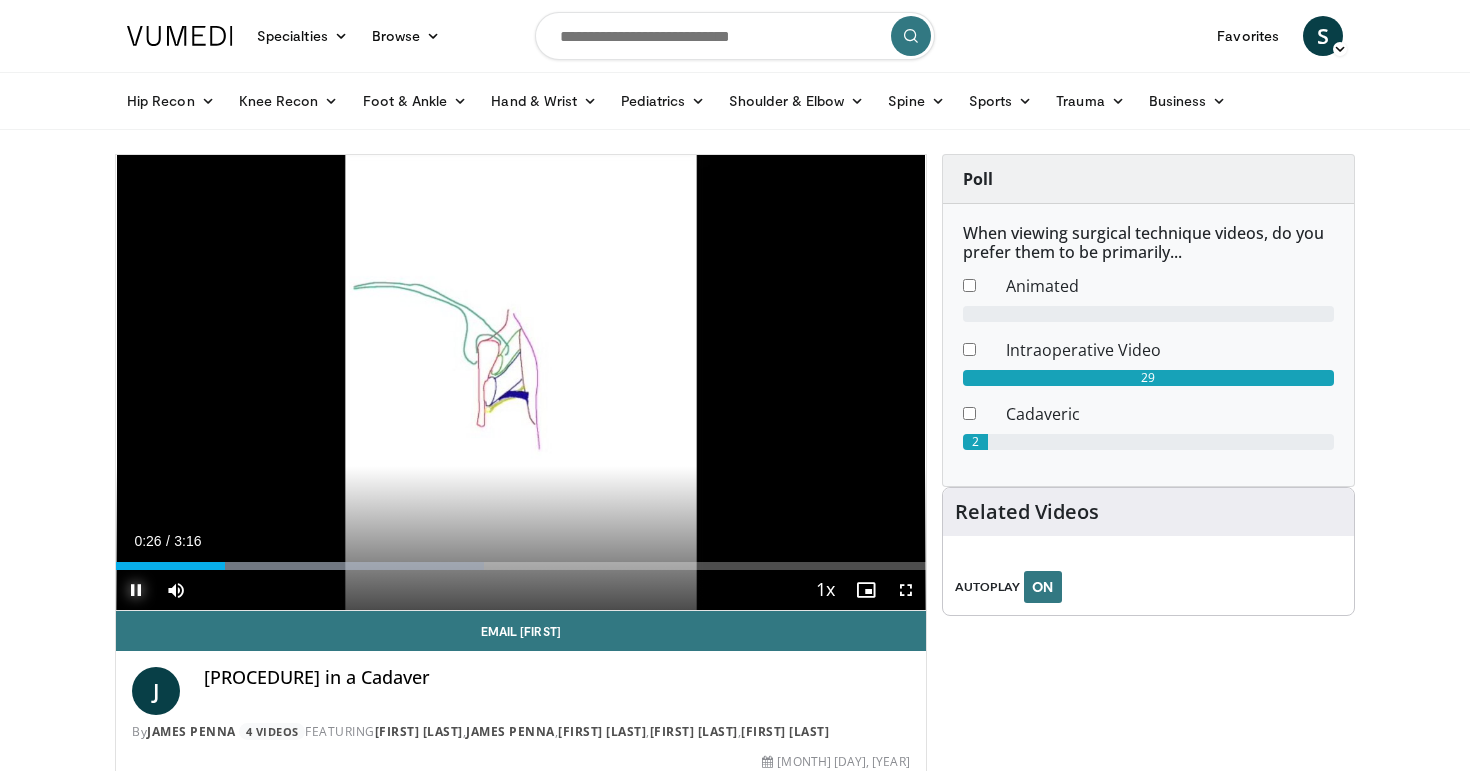 click at bounding box center (136, 590) 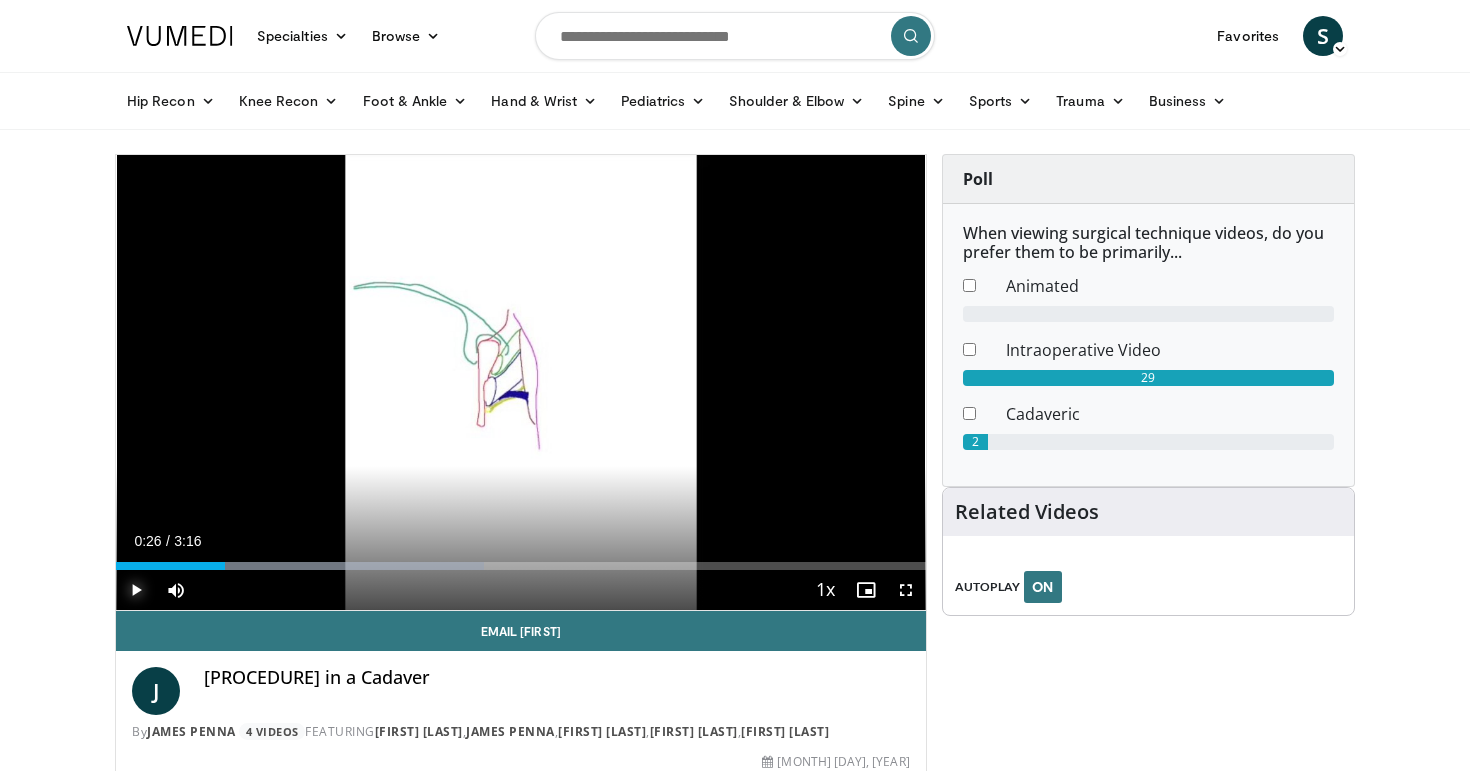 click at bounding box center (136, 590) 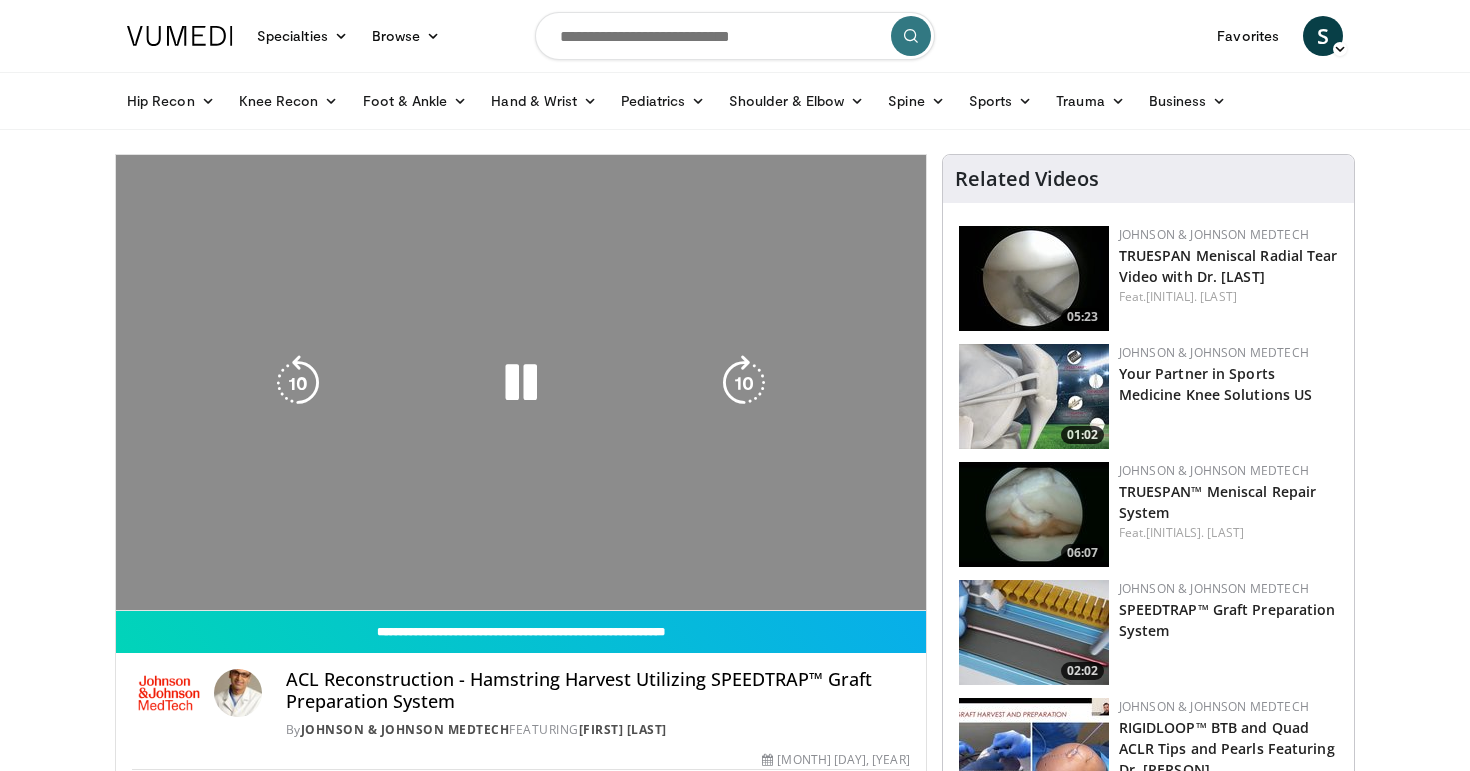 scroll, scrollTop: 0, scrollLeft: 0, axis: both 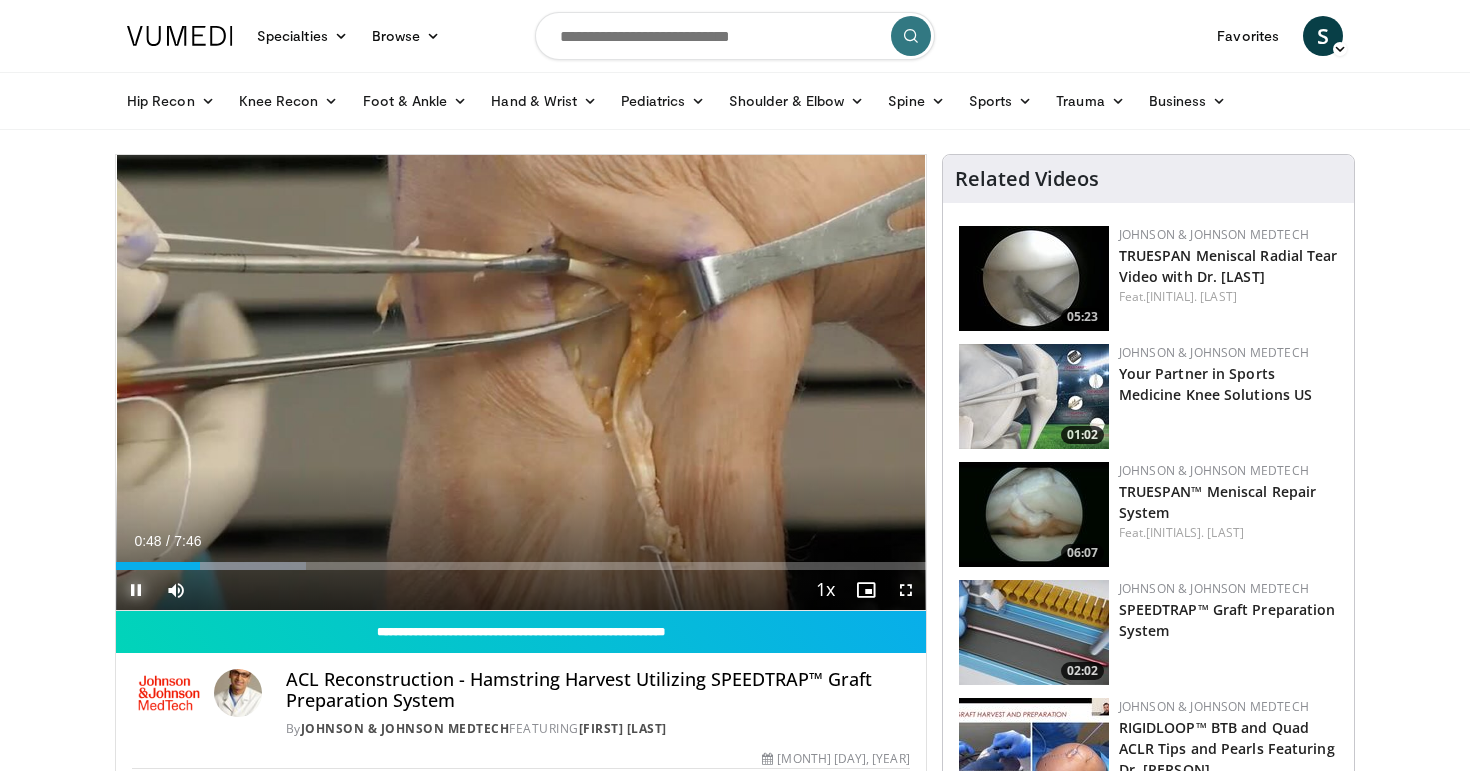 click at bounding box center [136, 590] 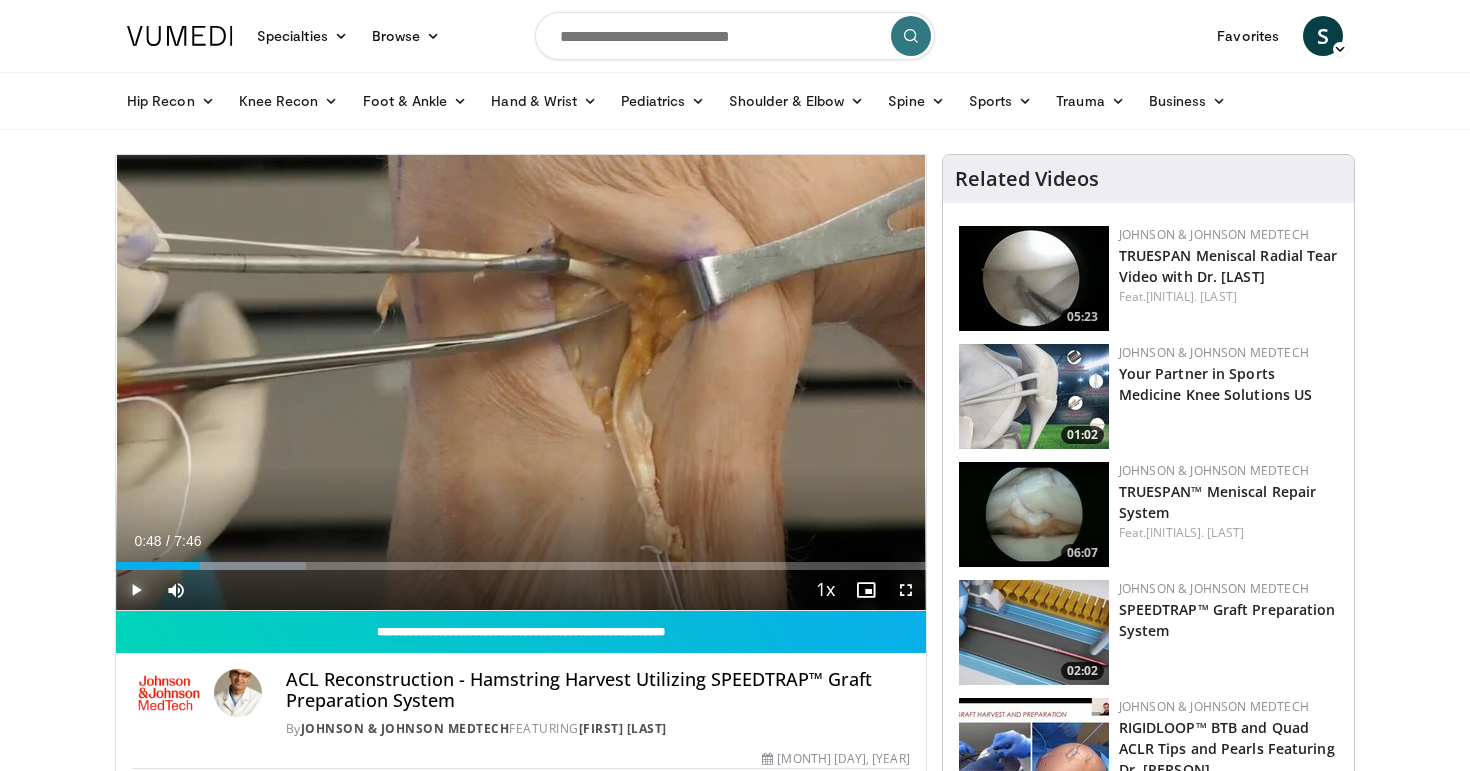 click at bounding box center [136, 590] 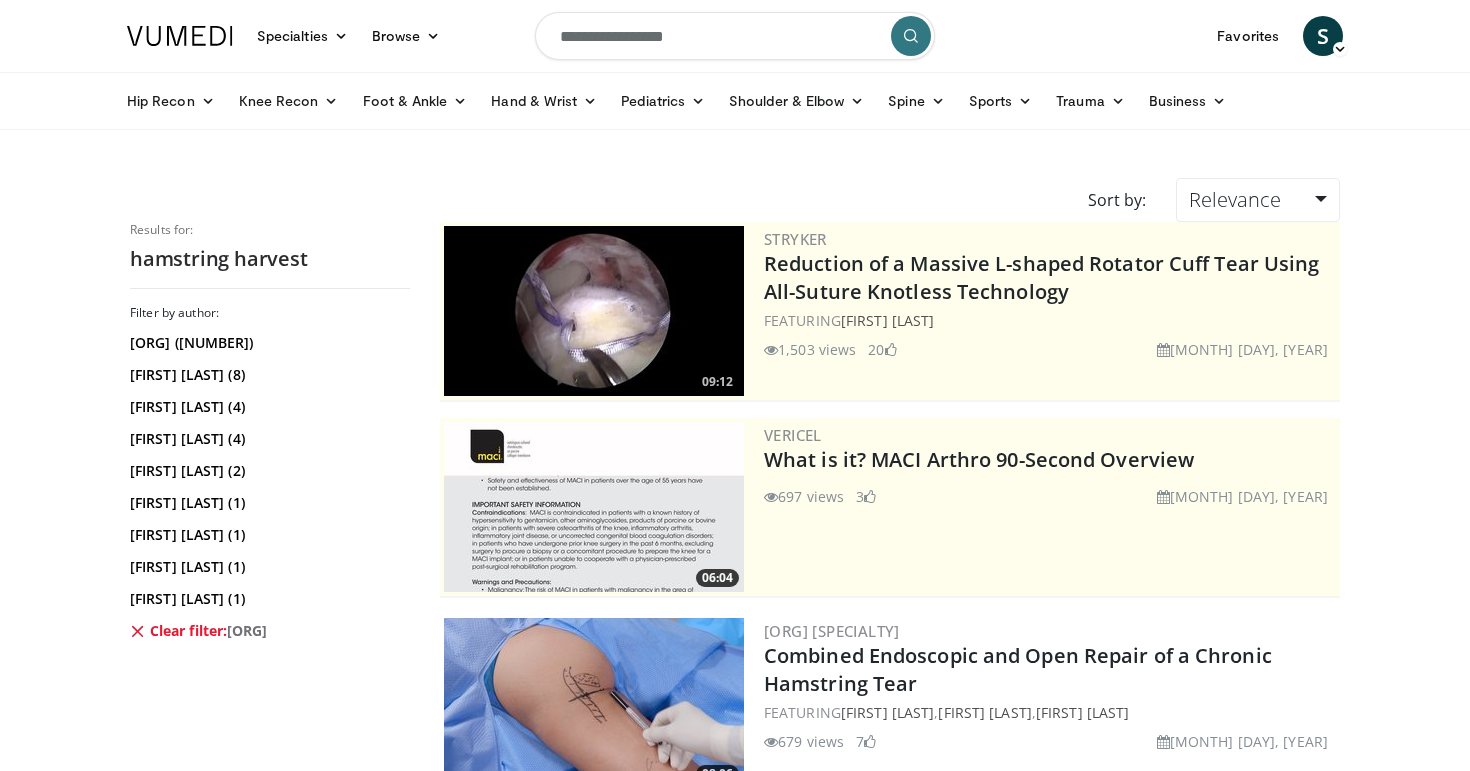 scroll, scrollTop: 0, scrollLeft: 0, axis: both 